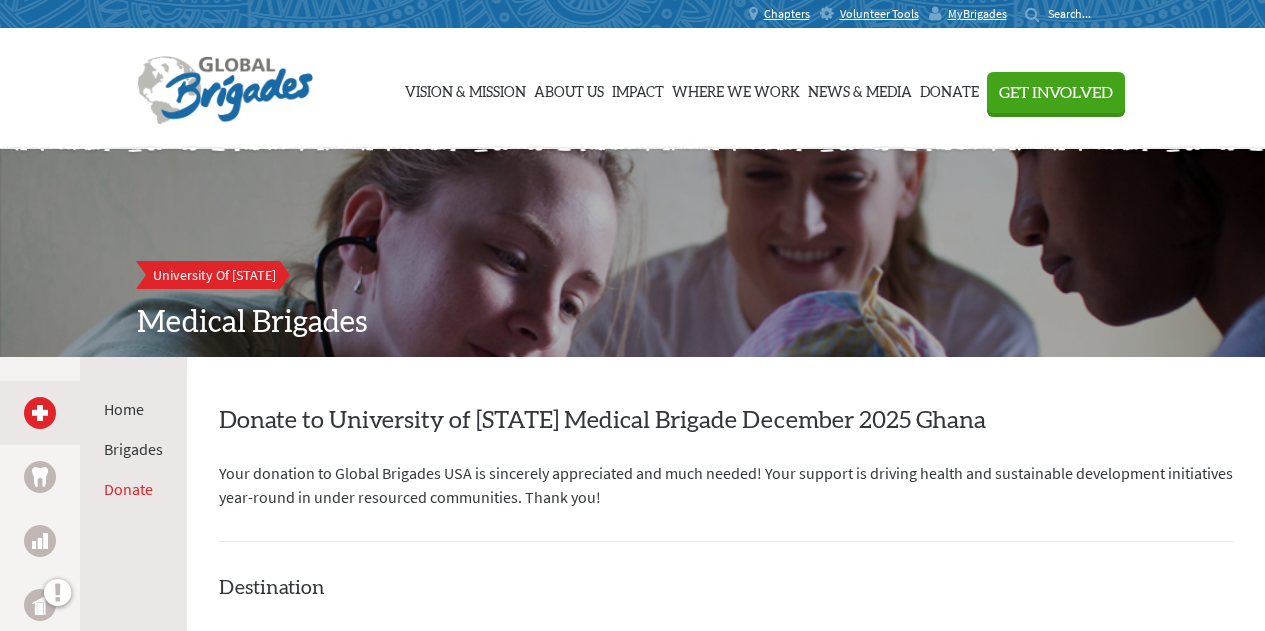 scroll, scrollTop: 0, scrollLeft: 0, axis: both 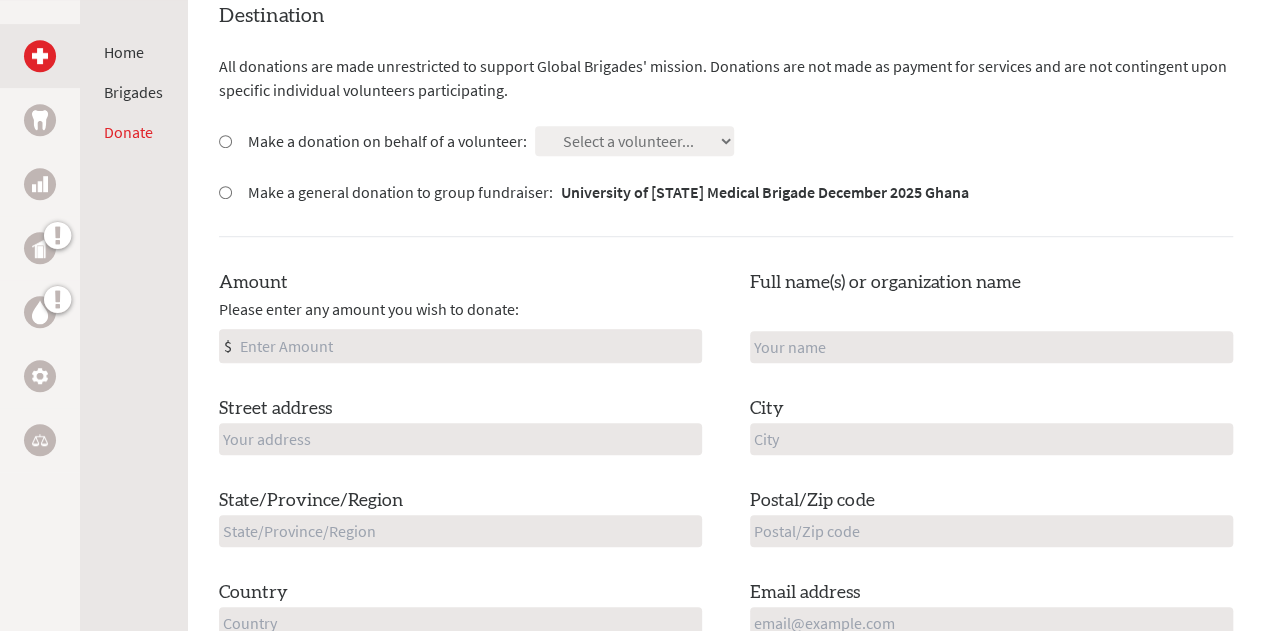 click on "Amount" at bounding box center (468, 346) 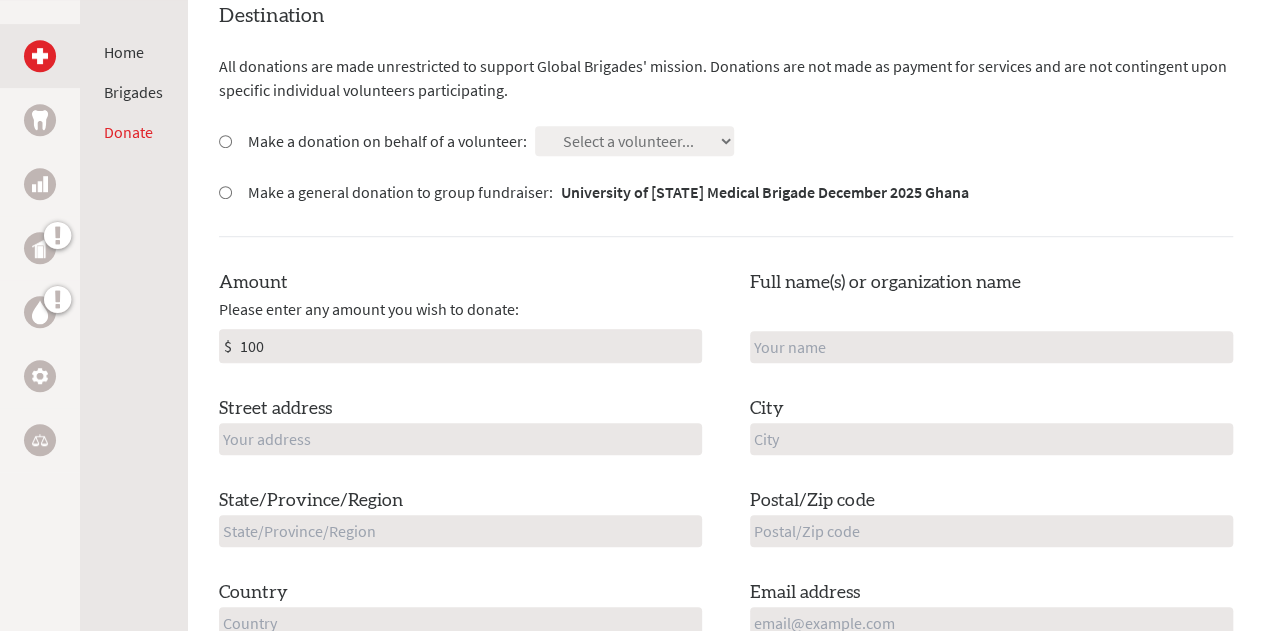 type on "100" 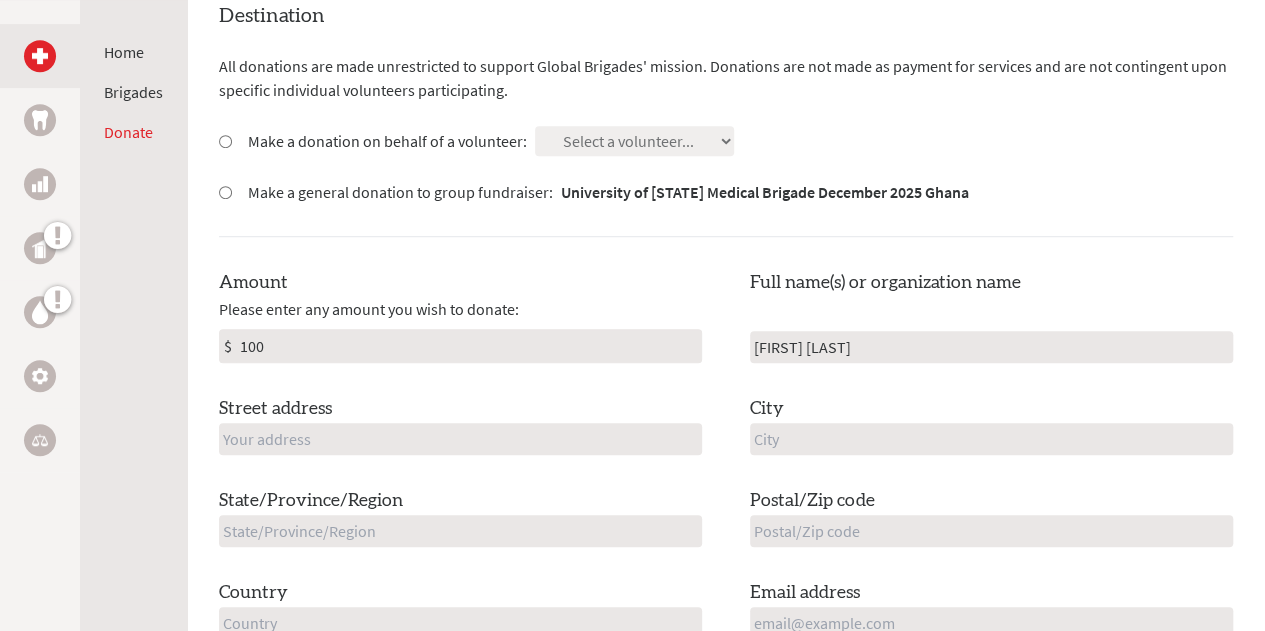 type on "310 Bramlett Blvd" 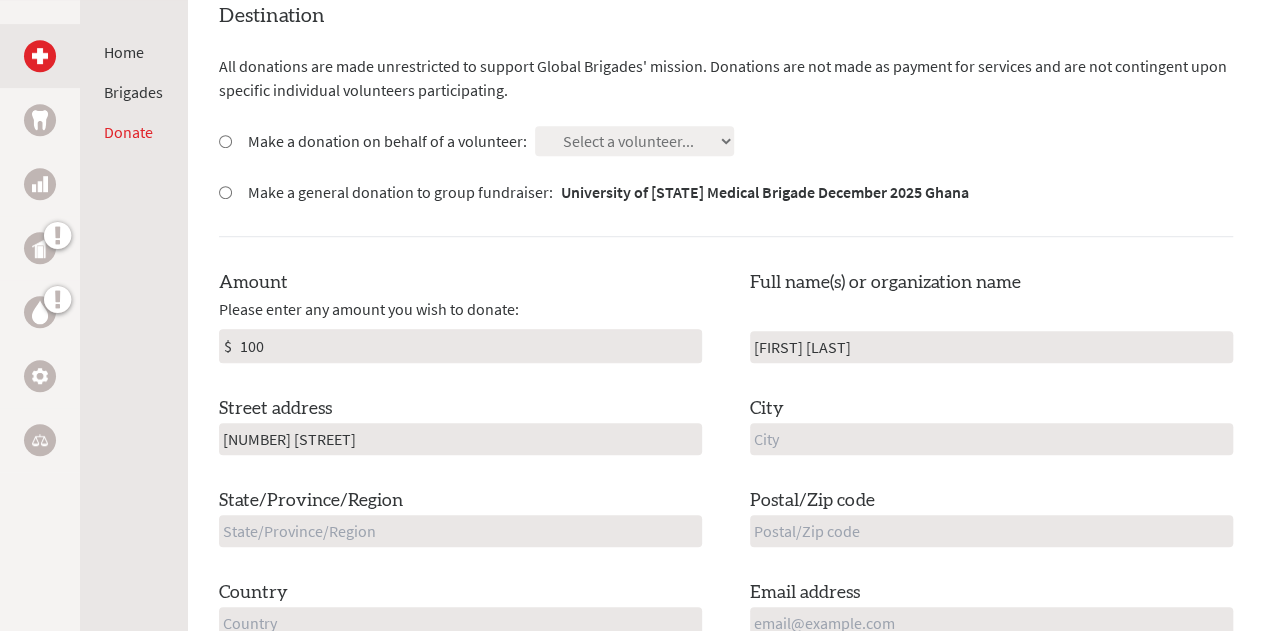type on "Oxford" 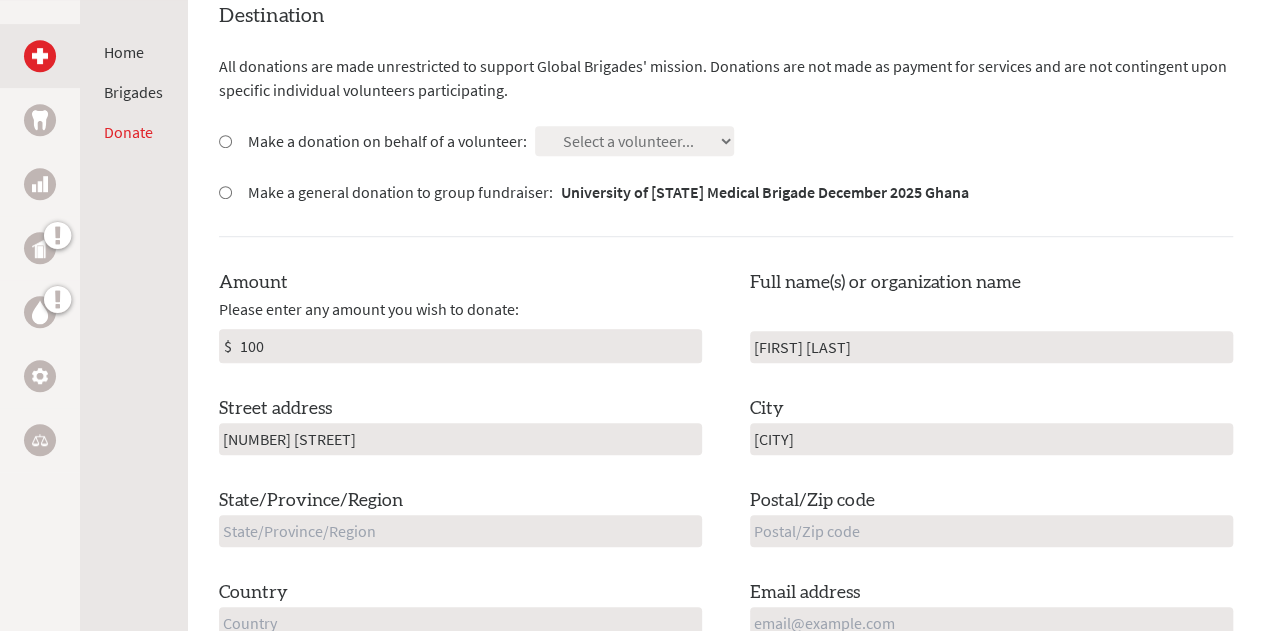type on "Mississippi" 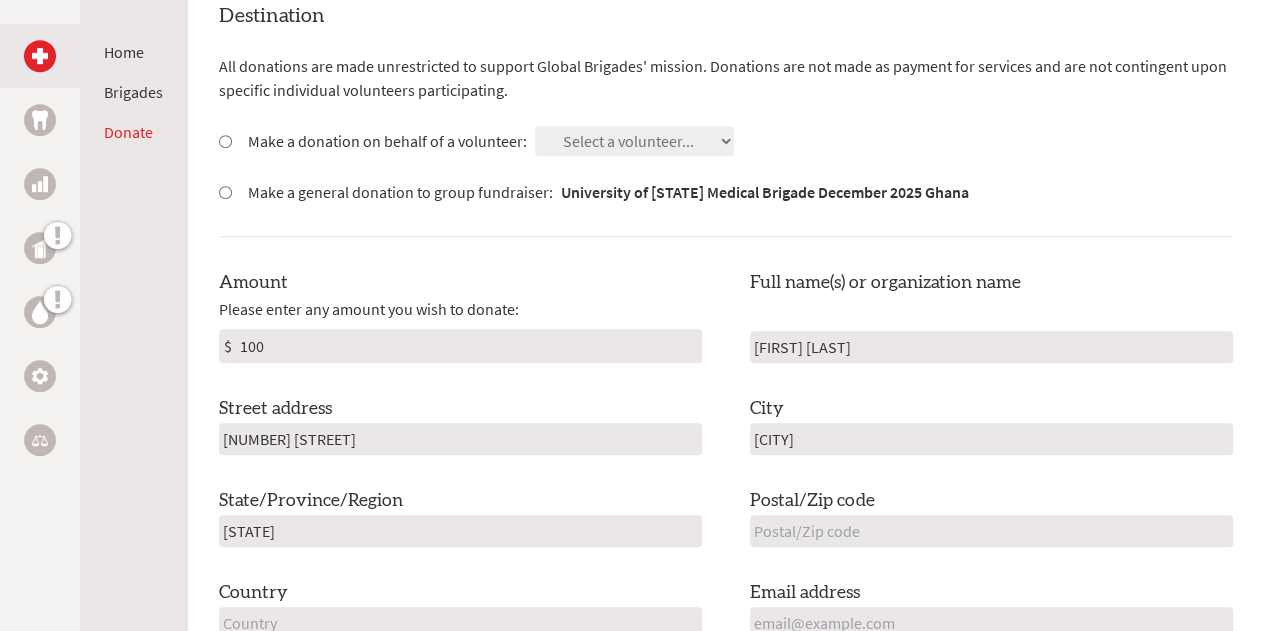 type on "38655" 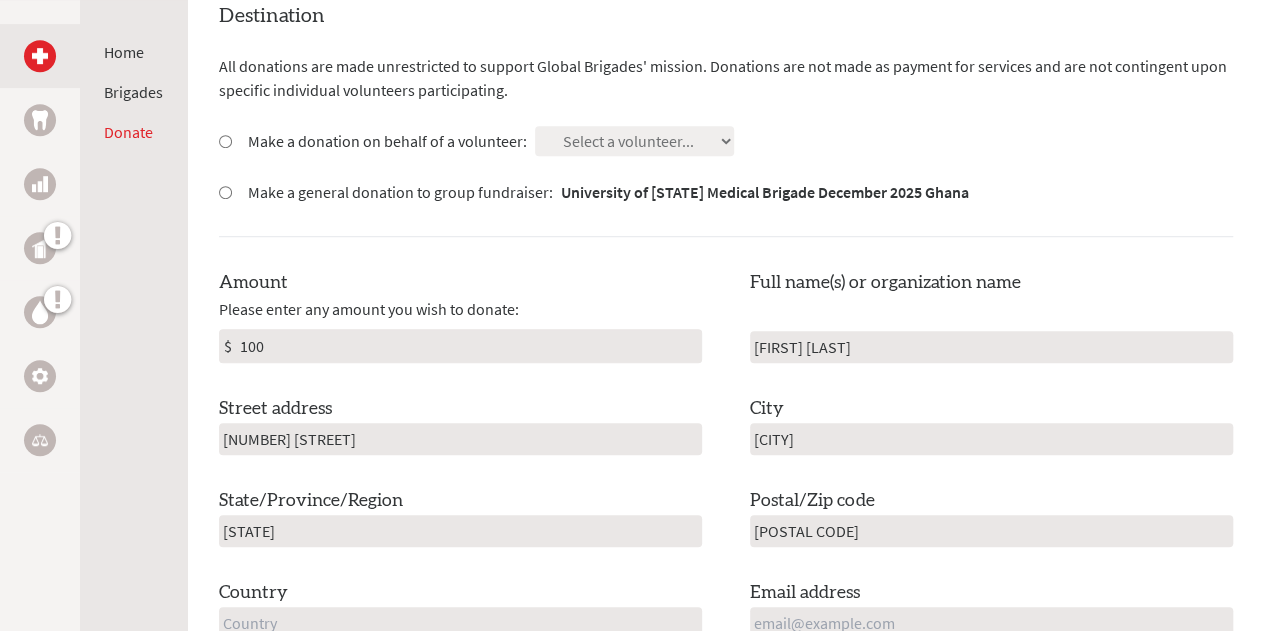 type on "United States" 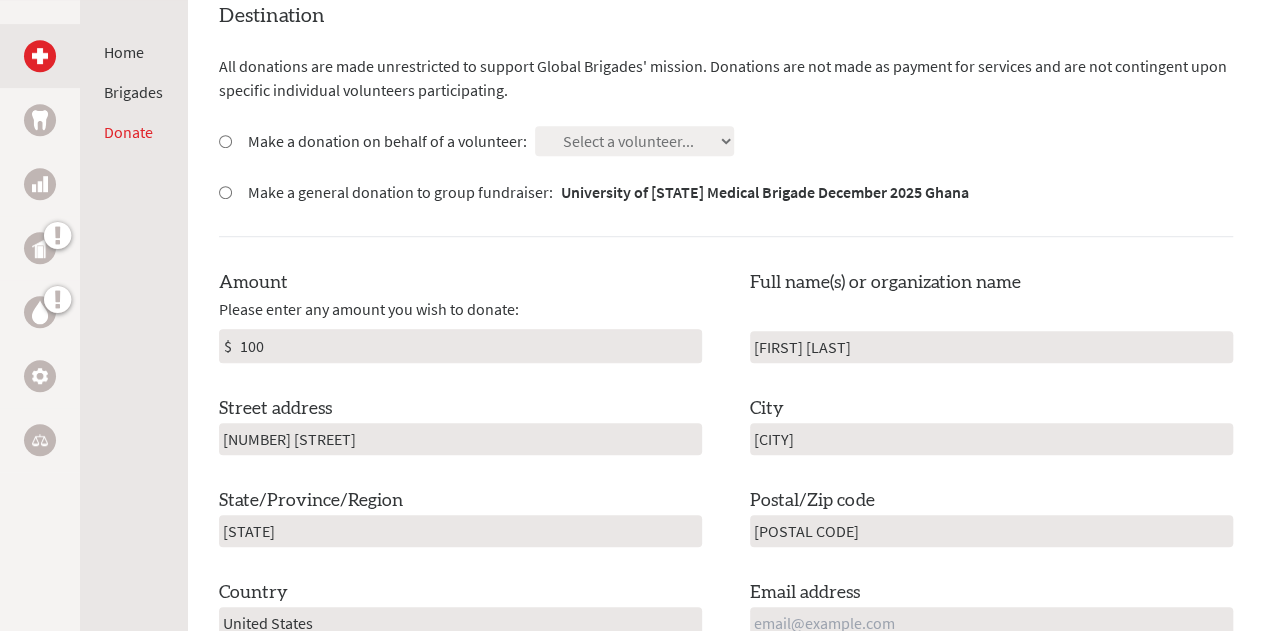 type on "scsimon1@go.olemiss.edu" 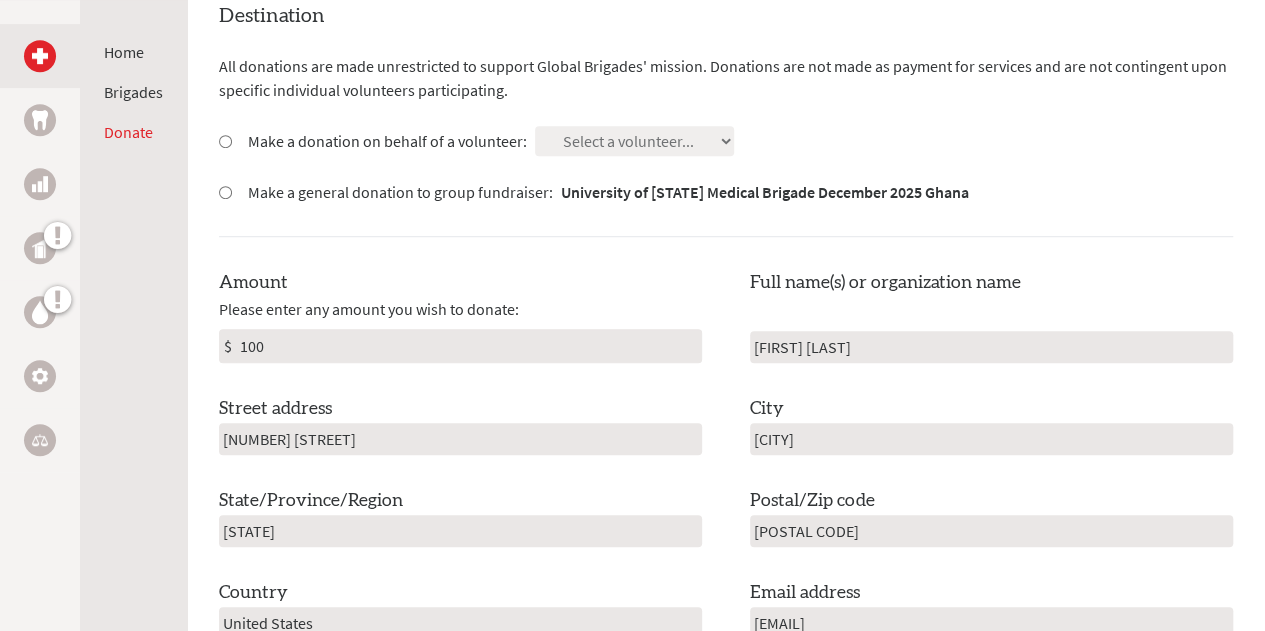drag, startPoint x: 488, startPoint y: 448, endPoint x: 0, endPoint y: 356, distance: 496.5964 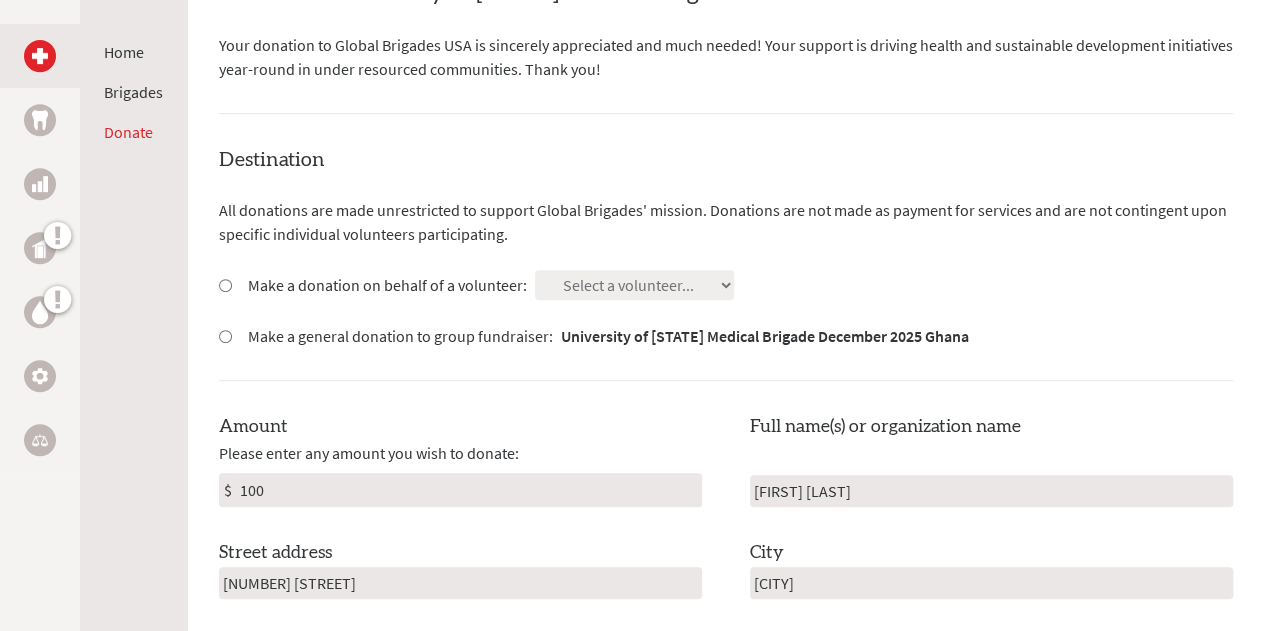 scroll, scrollTop: 572, scrollLeft: 0, axis: vertical 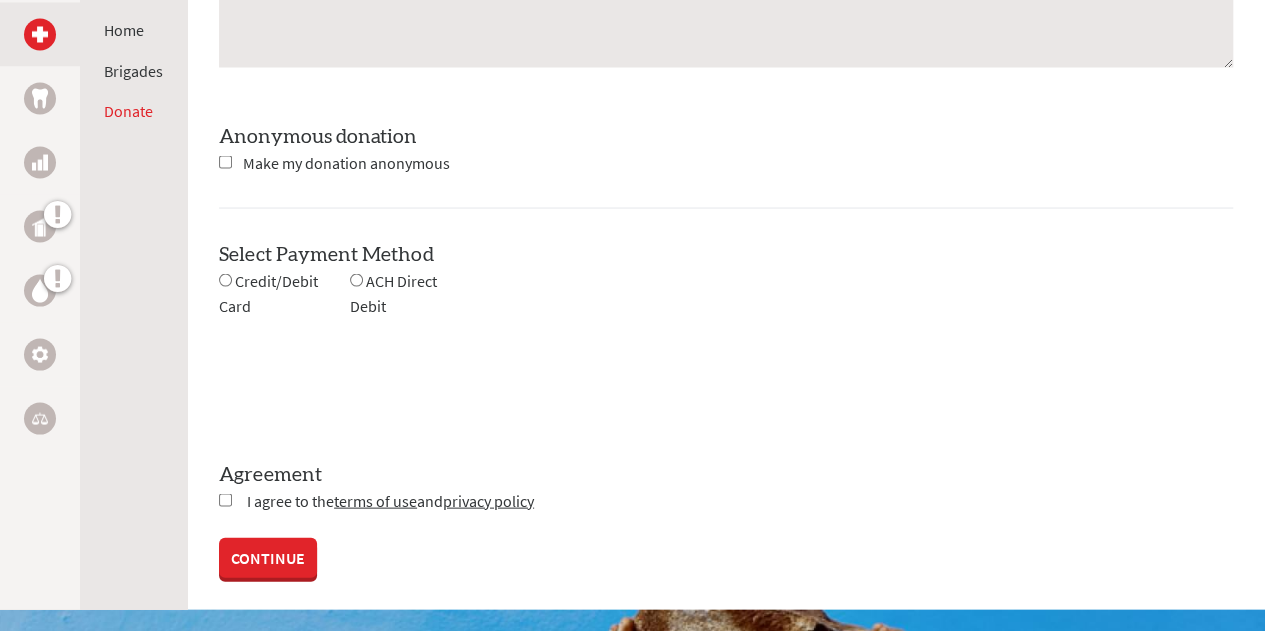 click on "Credit/Debit Card" at bounding box center [268, 292] 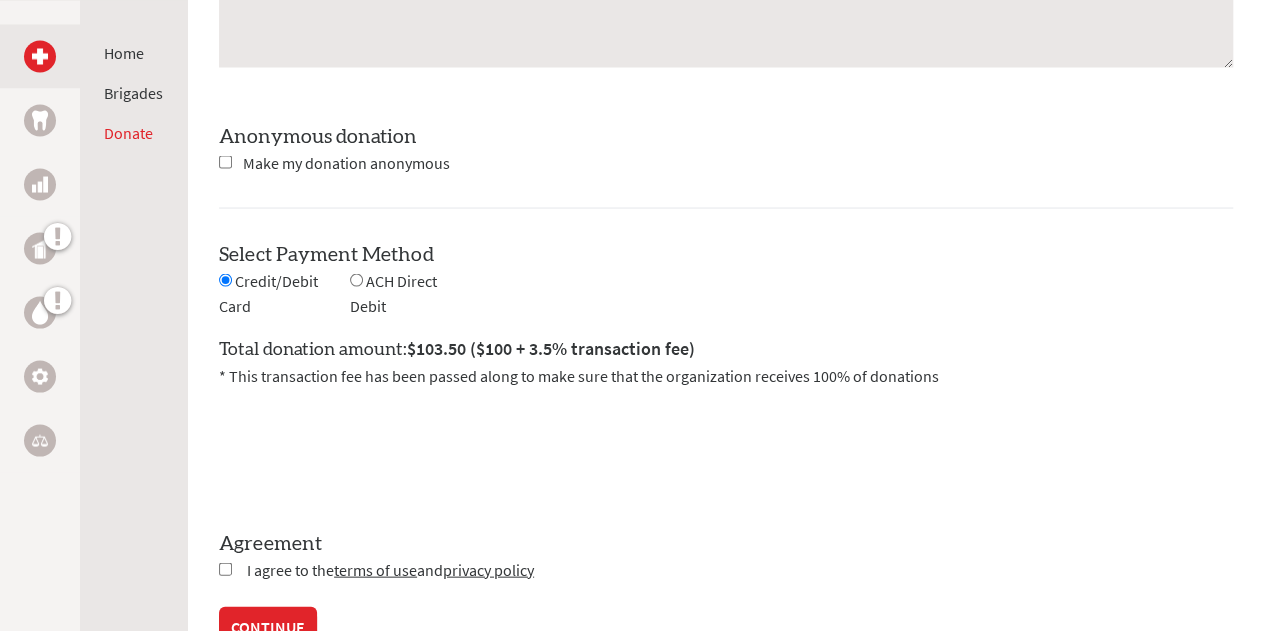 click on "Destination
All donations are made unrestricted to support Global Brigades' mission.
Donations are not made as payment for services and are not contingent upon specific individual volunteers participating.
Make a donation on behalf of a volunteer:
Select a volunteer...
Ali Blackburn
Anna Rod
Caroline Lunney                             $" at bounding box center (726, -335) 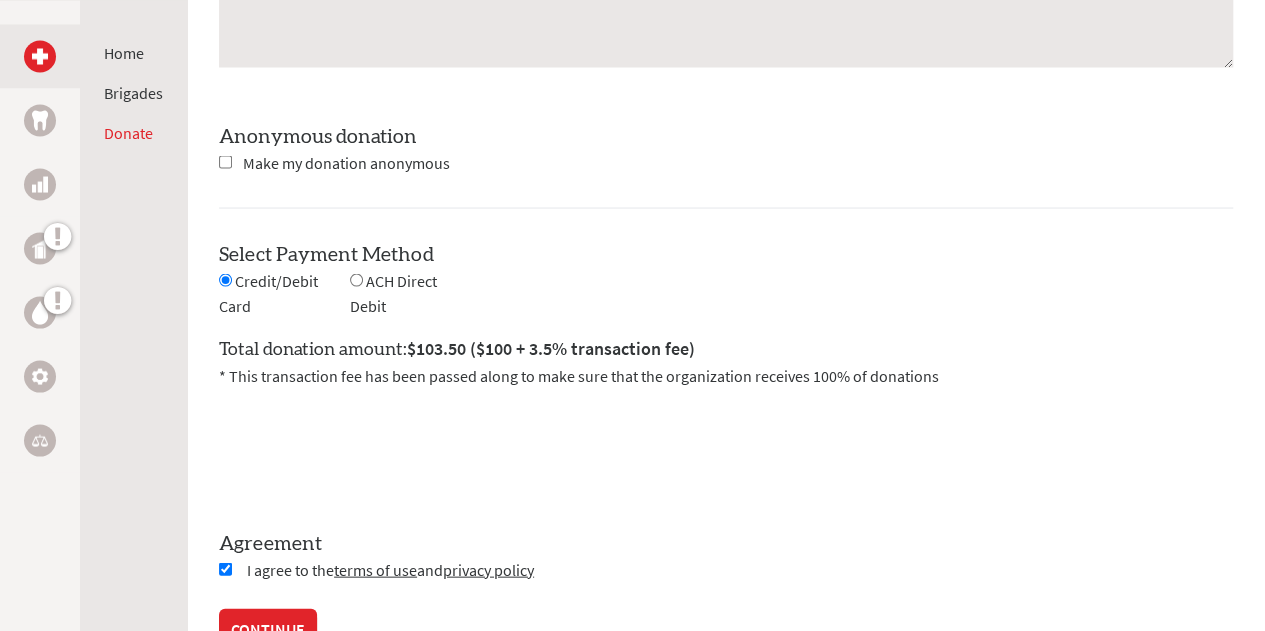 click on "CONTINUE" at bounding box center [268, 628] 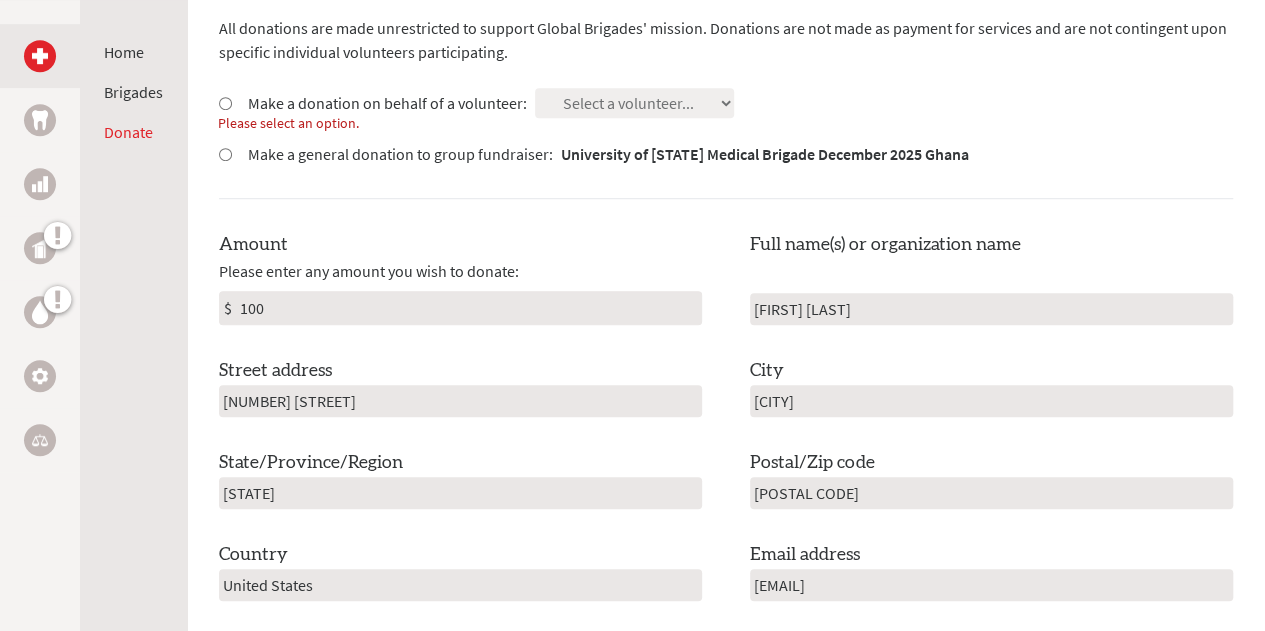 scroll, scrollTop: 573, scrollLeft: 0, axis: vertical 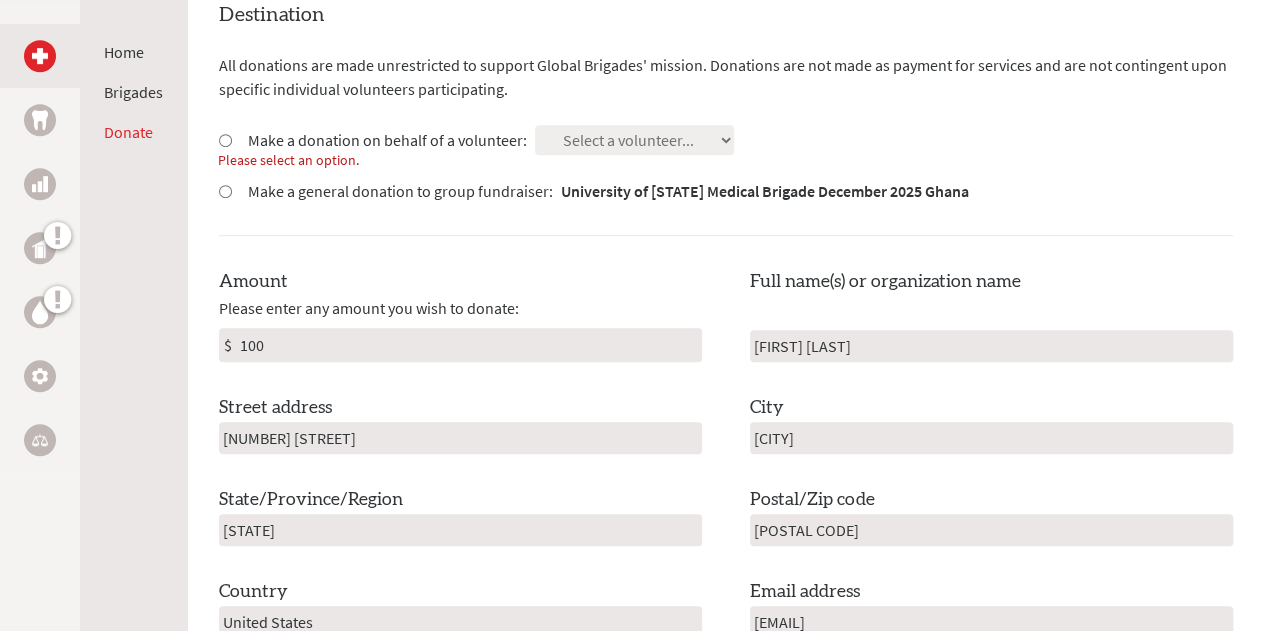 click on "Make a donation on behalf of a volunteer:" at bounding box center [373, 140] 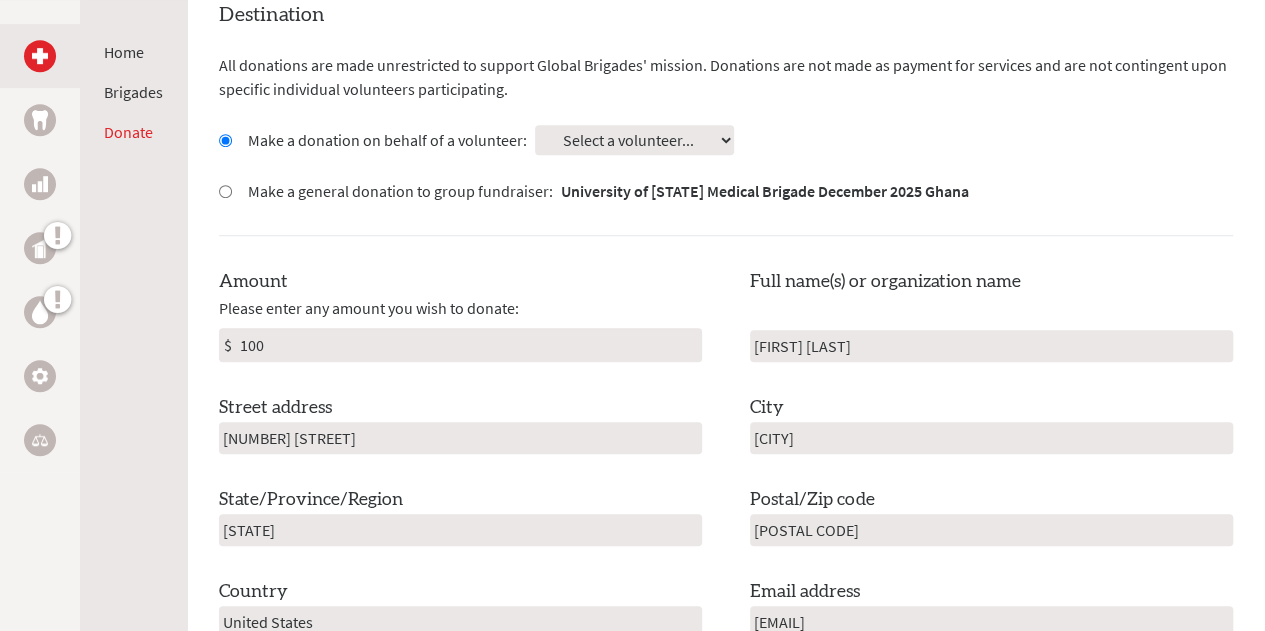 click on "Select a volunteer...
Ali Blackburn
Anna Rod
Caroline Lunney
Emercin Scholz
Emily Casteel
Emma Clayton
emma janak" at bounding box center [634, 140] 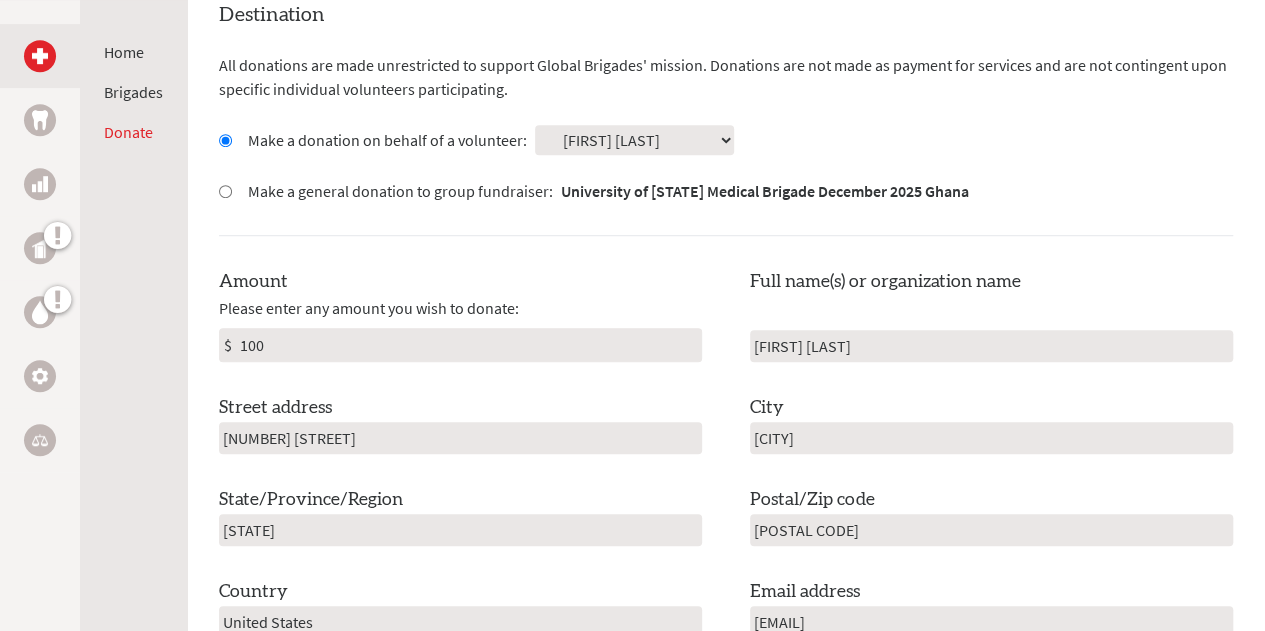 click on "Select a volunteer...
Ali Blackburn
Anna Rod
Caroline Lunney
Emercin Scholz
Emily Casteel
Emma Clayton
emma janak" at bounding box center [634, 140] 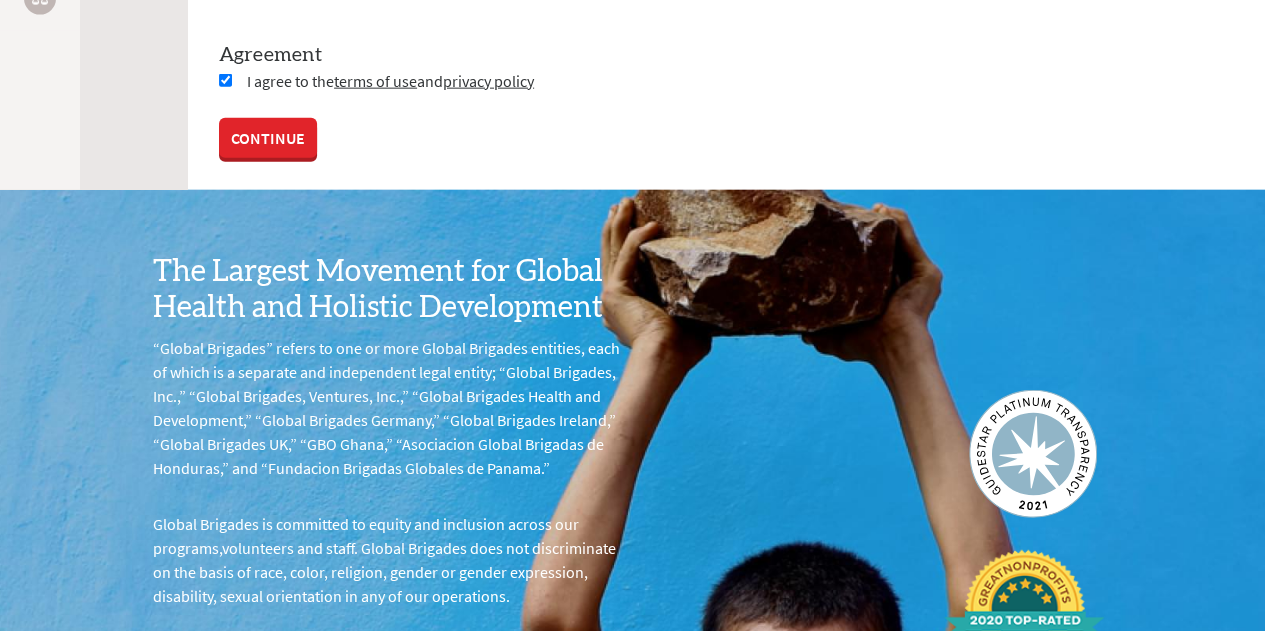 scroll, scrollTop: 2140, scrollLeft: 0, axis: vertical 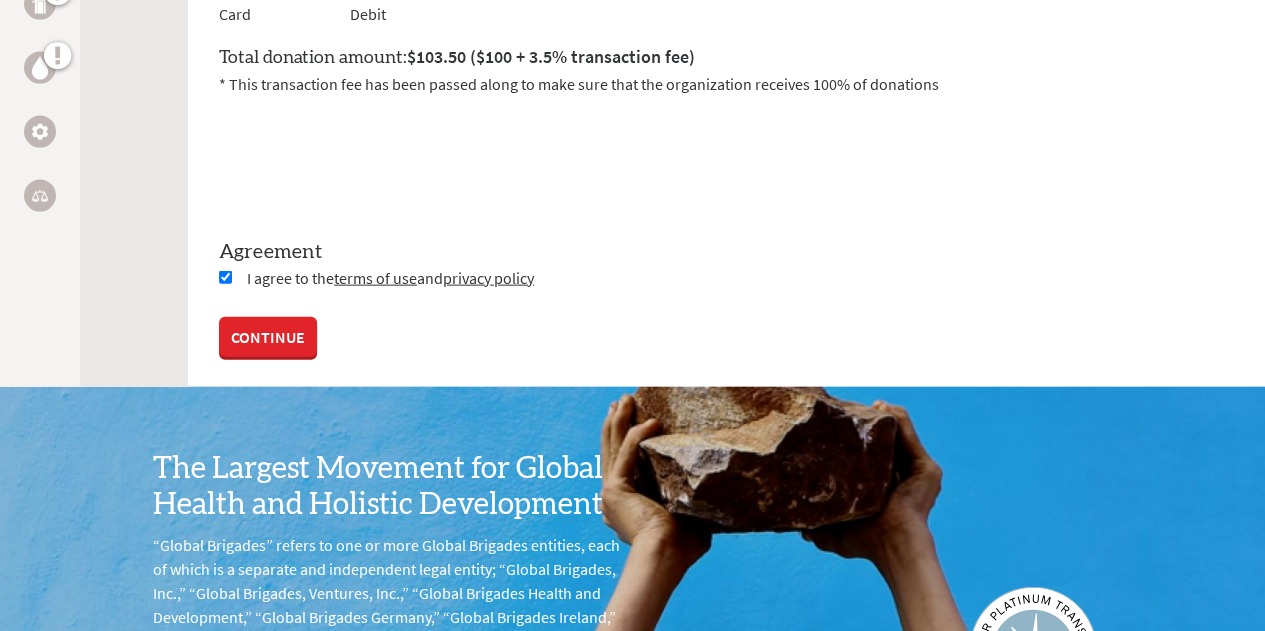 click on "CONTINUE" at bounding box center (268, 337) 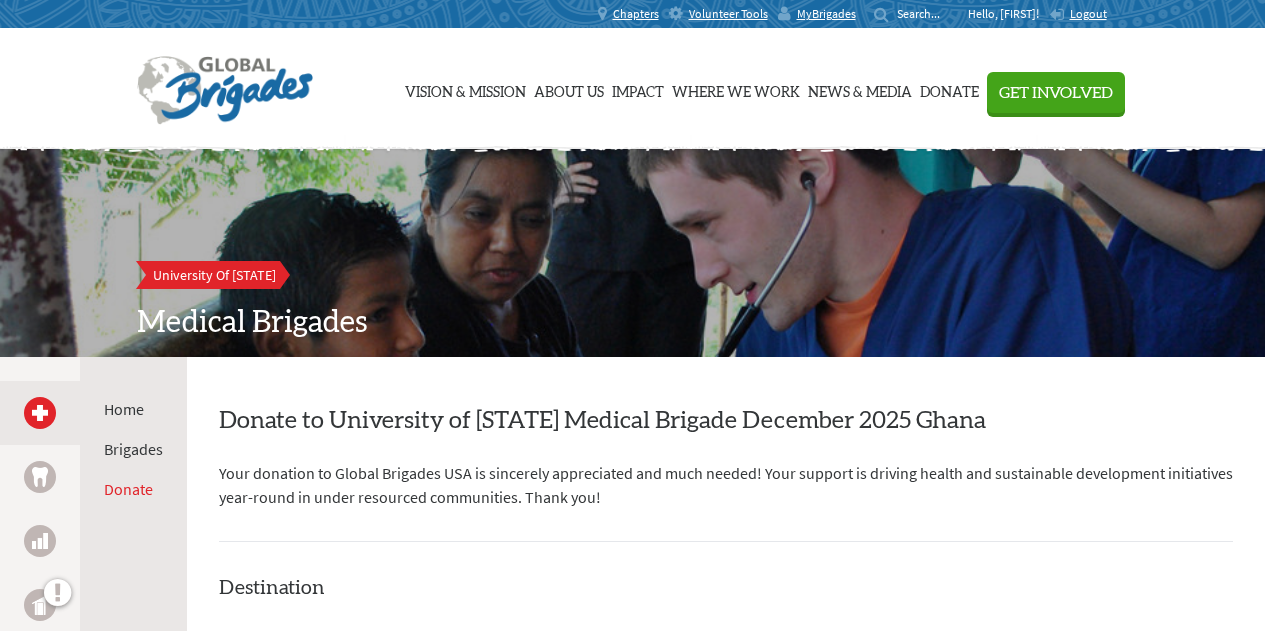 scroll, scrollTop: 0, scrollLeft: 0, axis: both 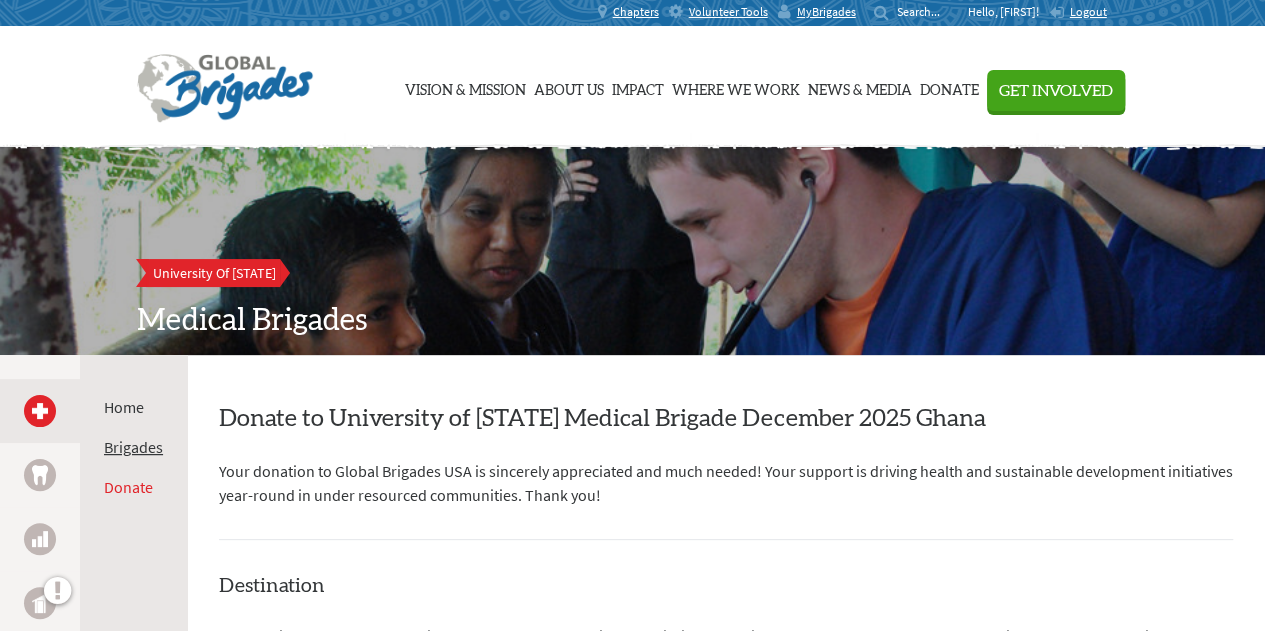 click on "Brigades" at bounding box center (133, 447) 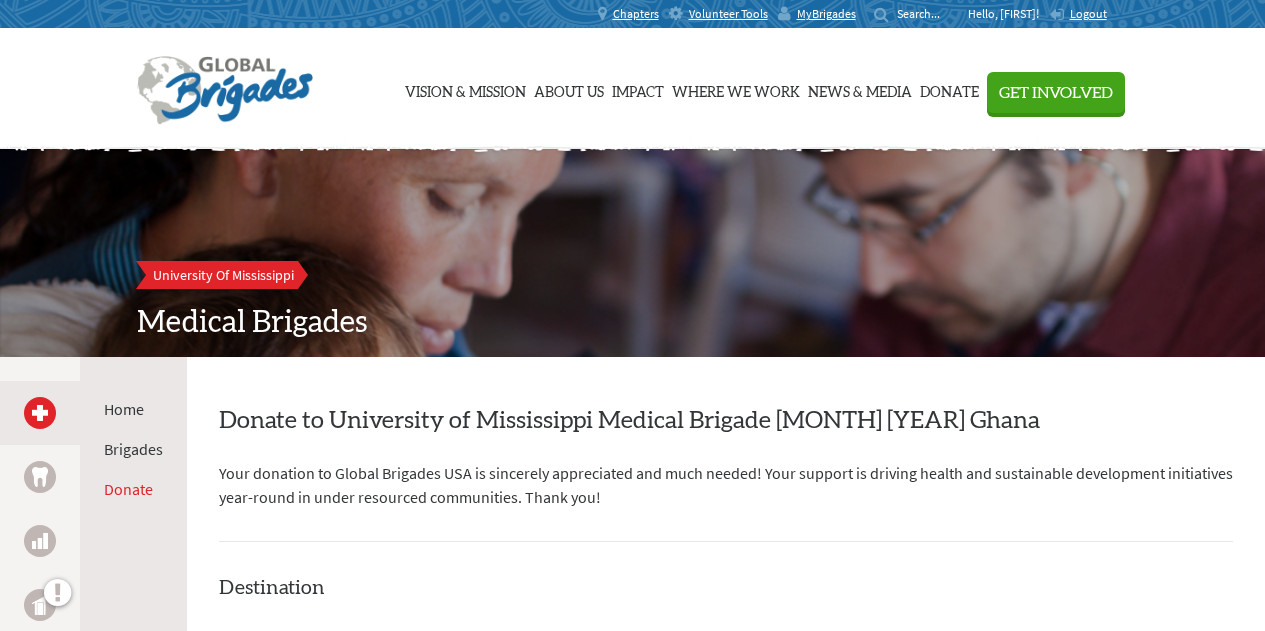 scroll, scrollTop: 0, scrollLeft: 0, axis: both 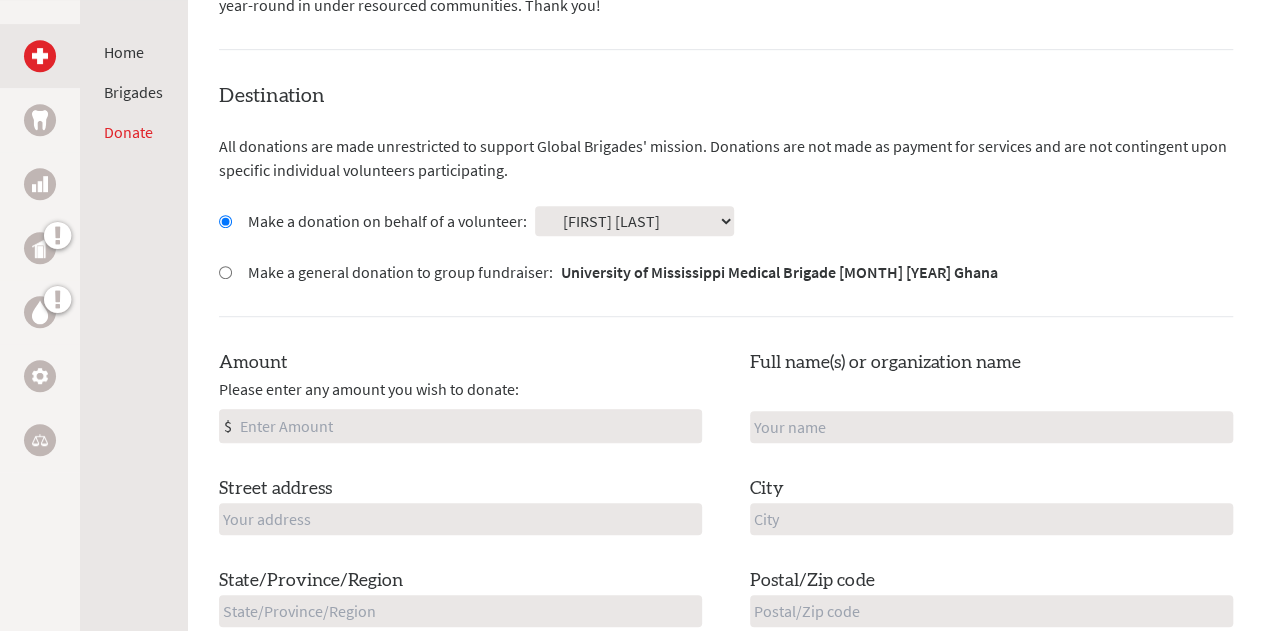 drag, startPoint x: 968, startPoint y: 3, endPoint x: 148, endPoint y: 345, distance: 888.4616 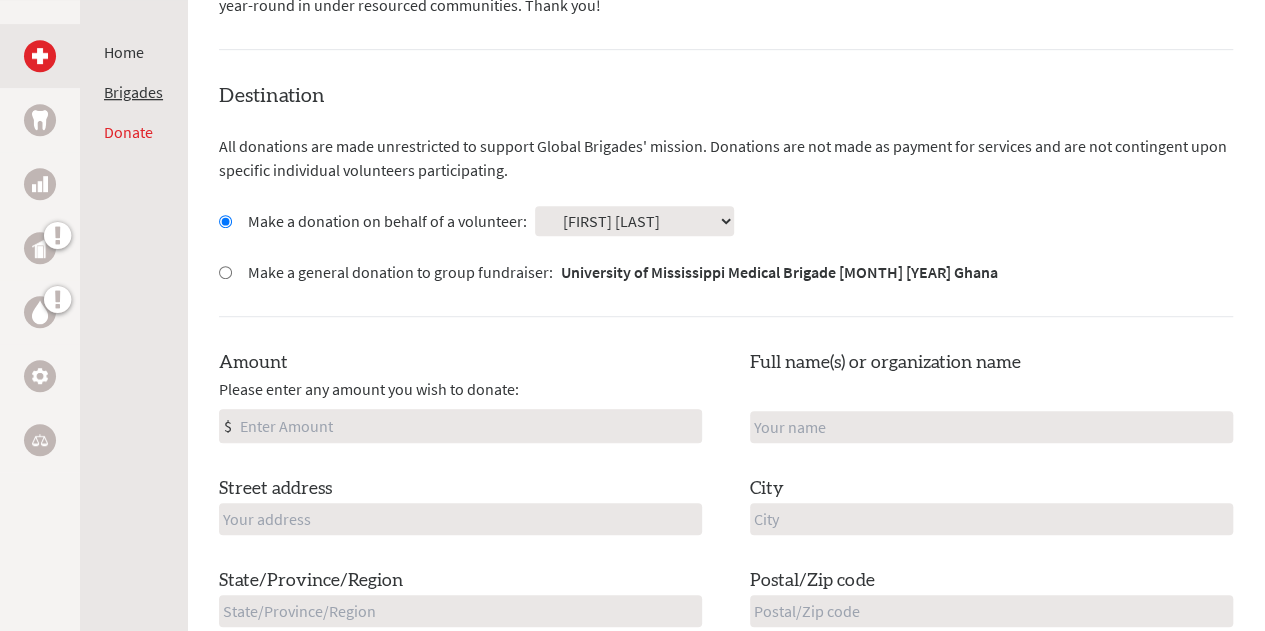 click on "Brigades" at bounding box center (133, 92) 